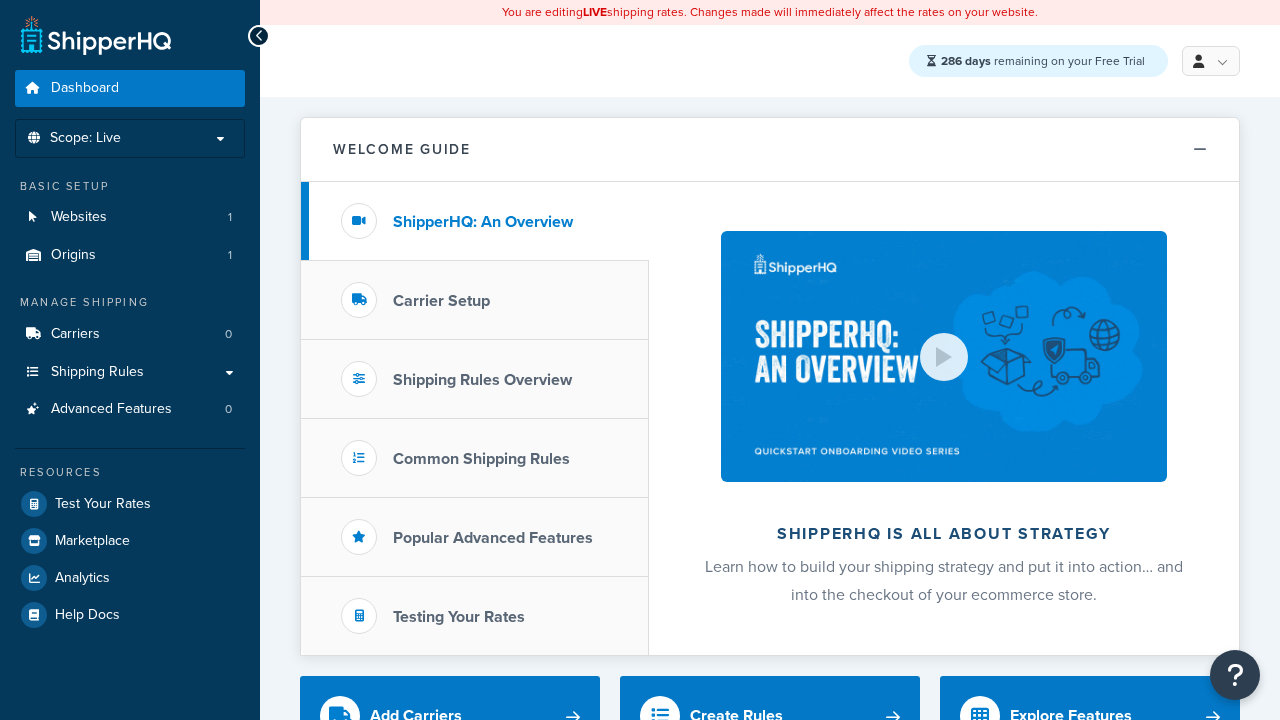 scroll, scrollTop: 0, scrollLeft: 0, axis: both 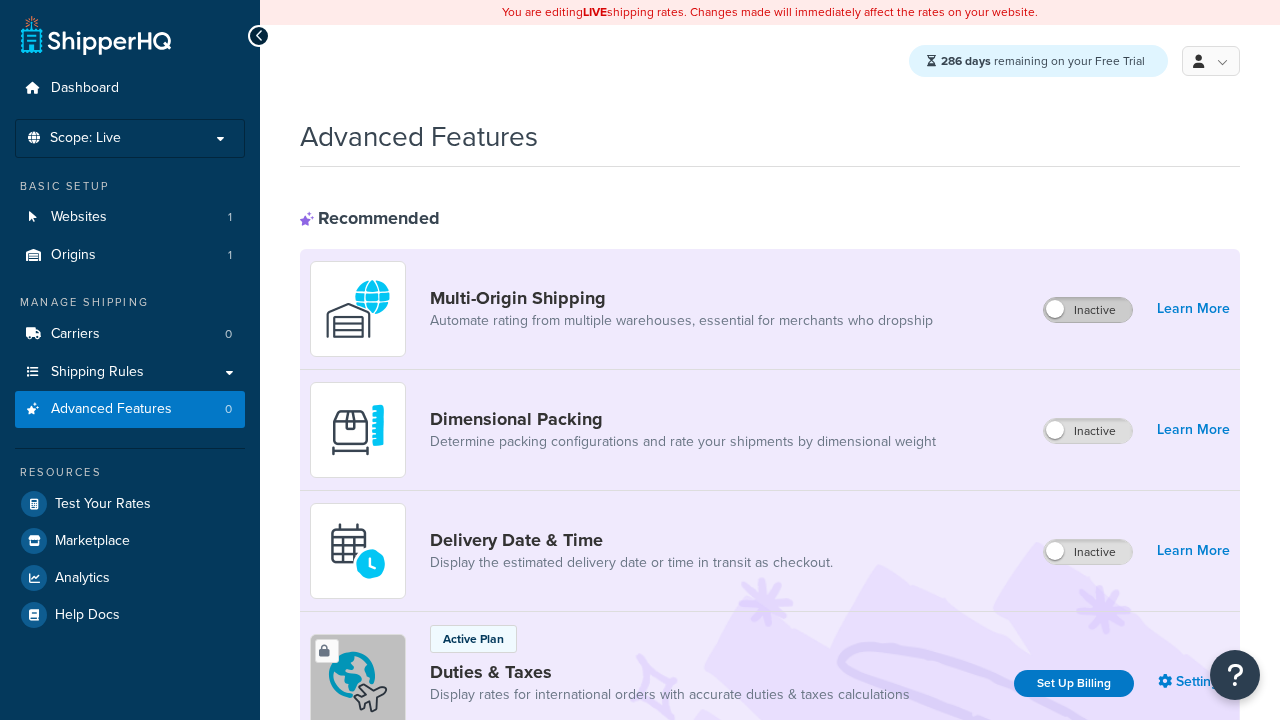 click on "Inactive" at bounding box center [1088, 310] 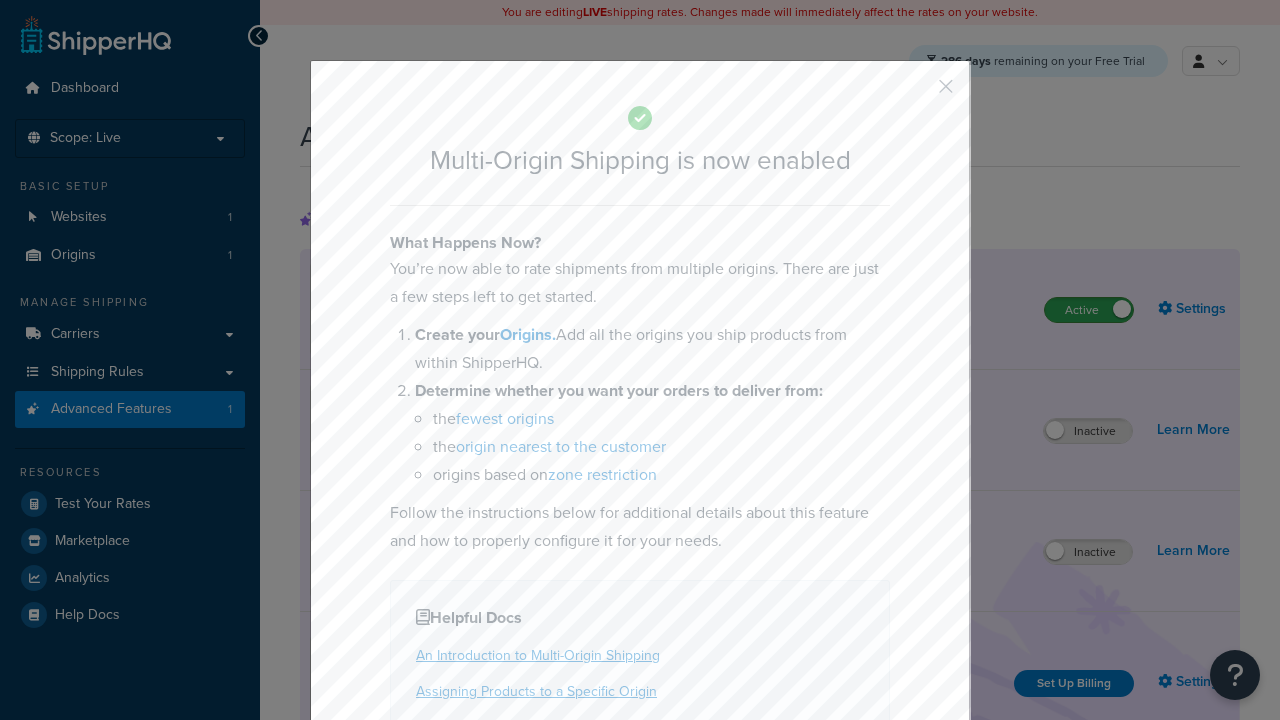 scroll, scrollTop: 0, scrollLeft: 0, axis: both 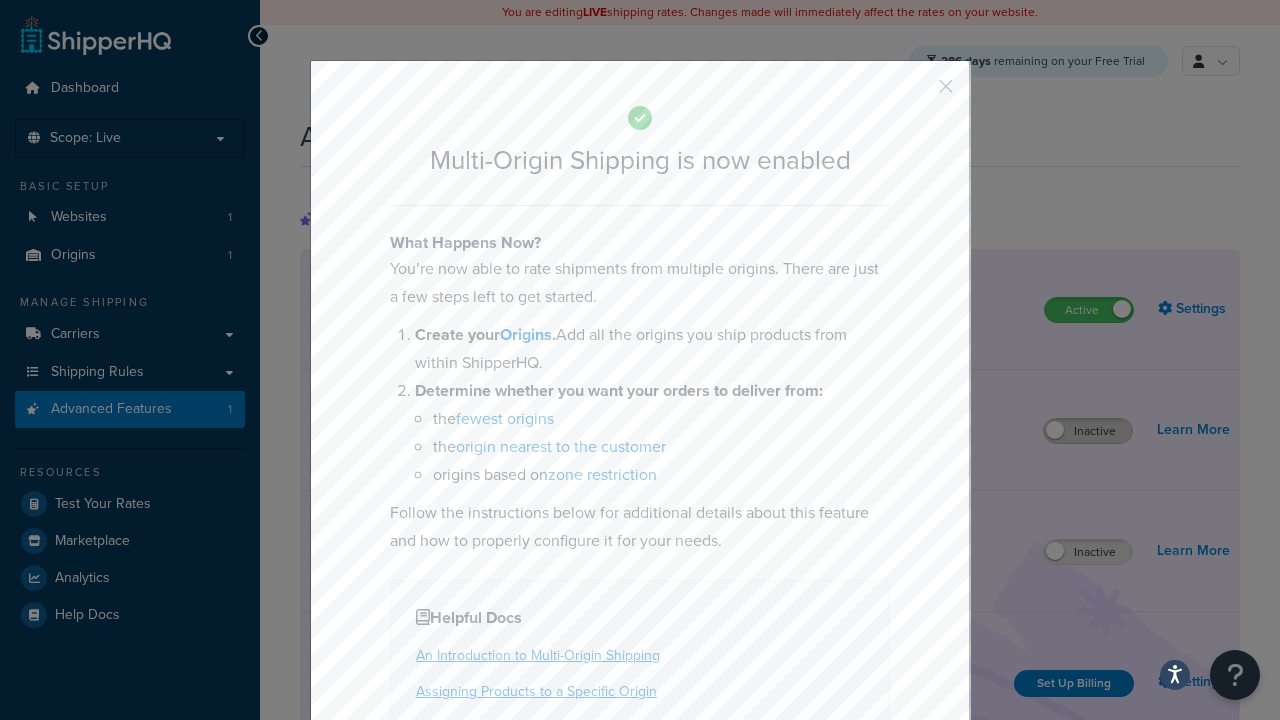 click at bounding box center [916, 93] 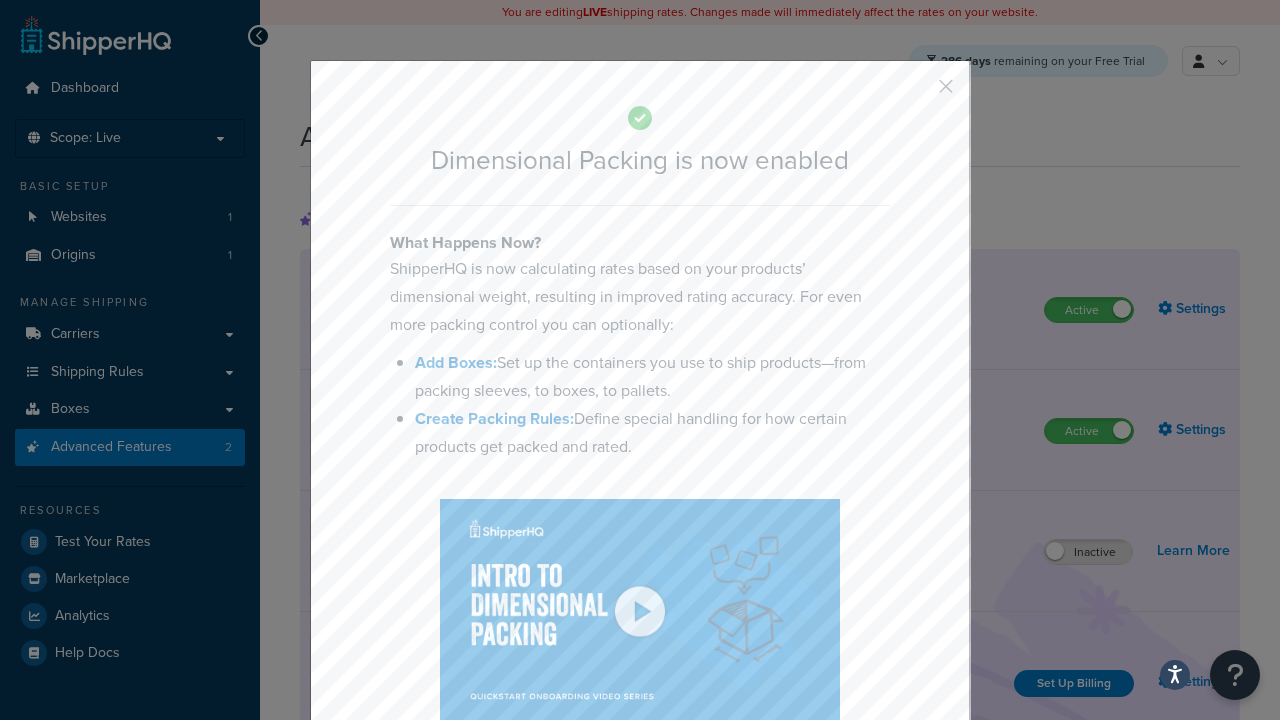 click at bounding box center (916, 93) 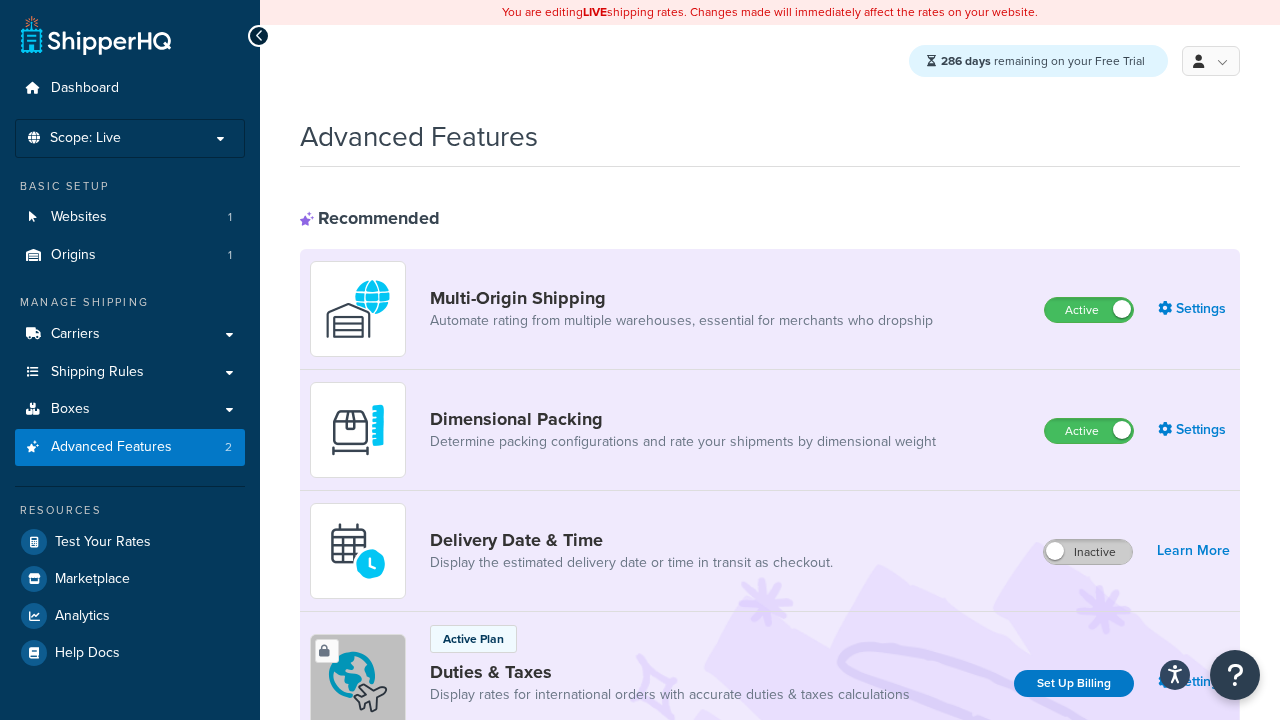 click on "Inactive" at bounding box center [1088, 552] 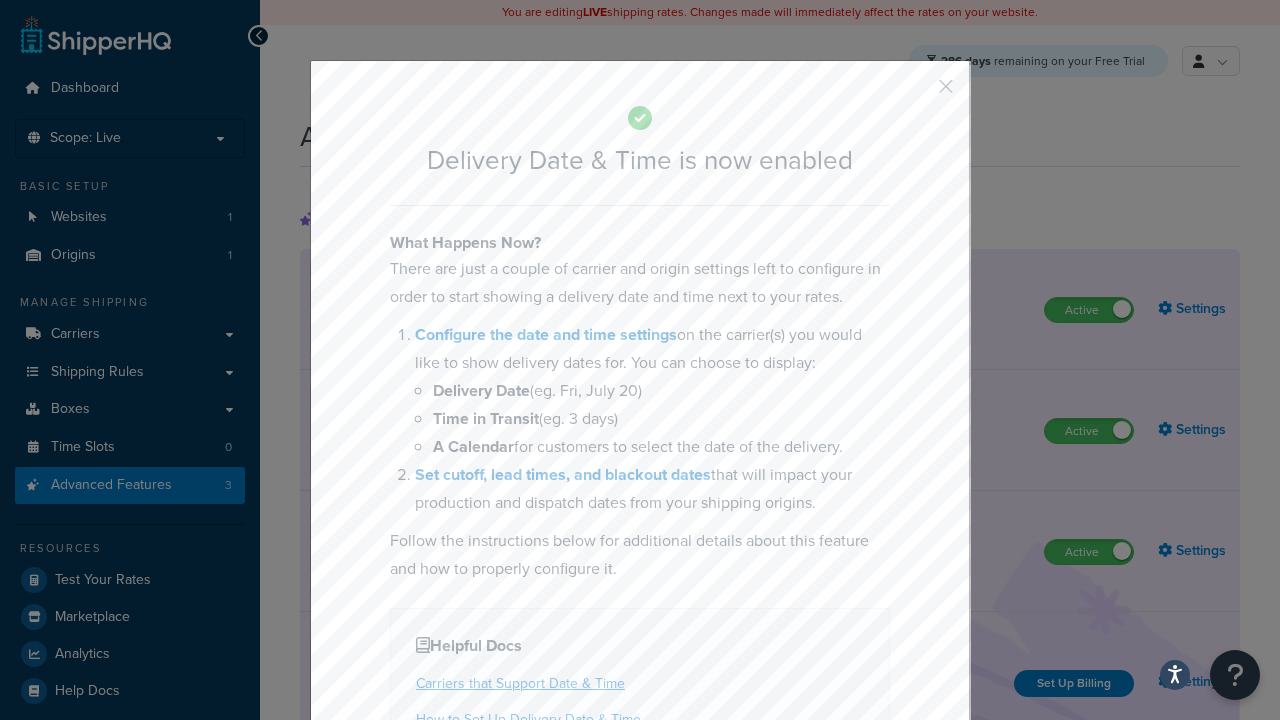 click at bounding box center (916, 93) 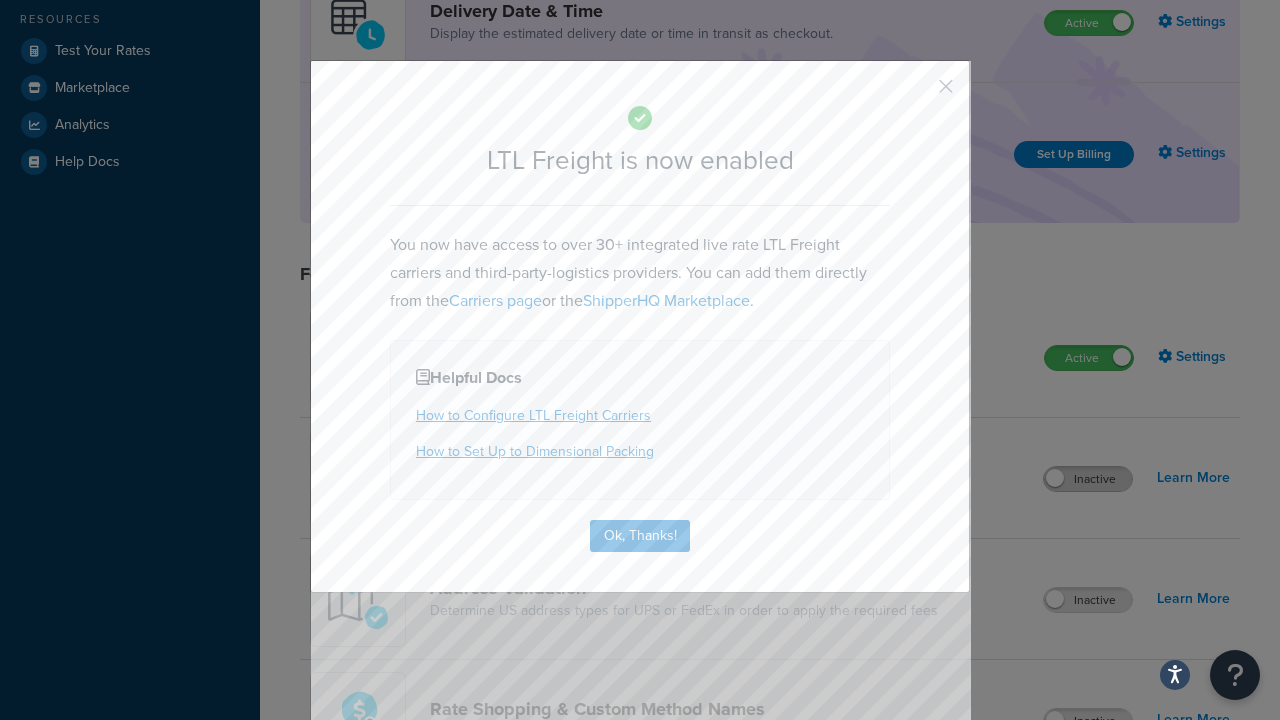 click at bounding box center [916, 93] 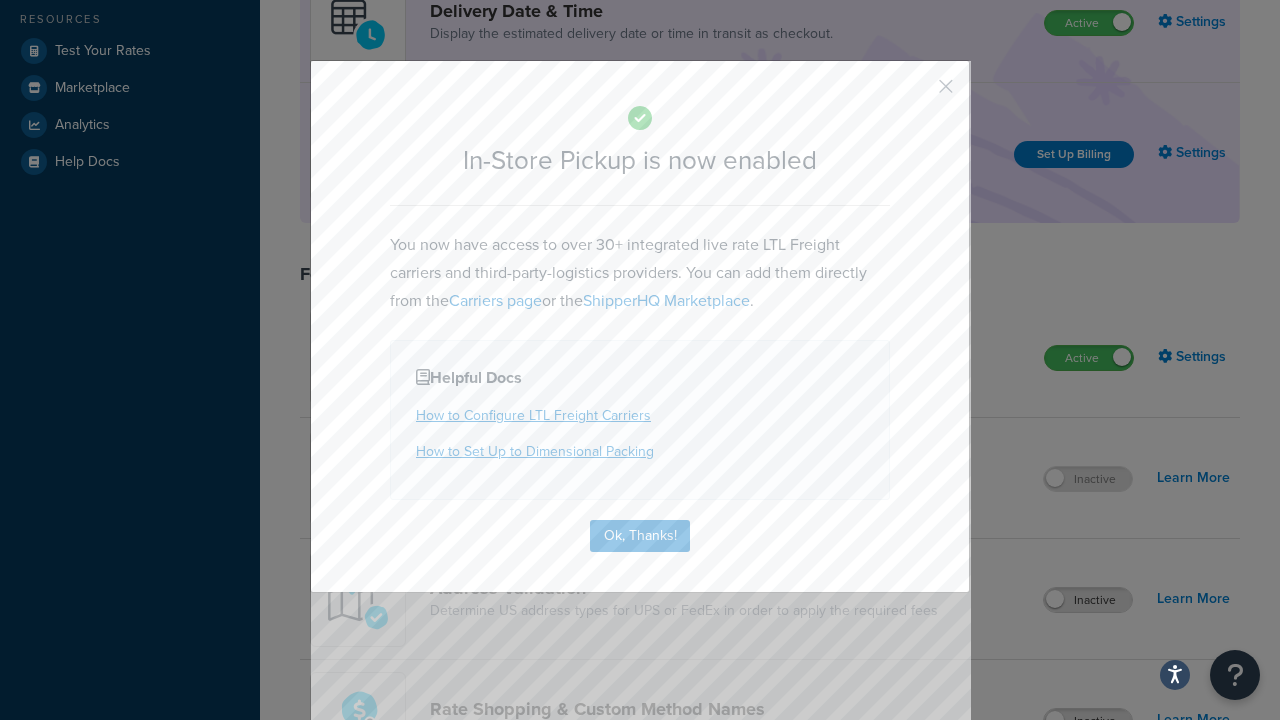 scroll, scrollTop: 567, scrollLeft: 0, axis: vertical 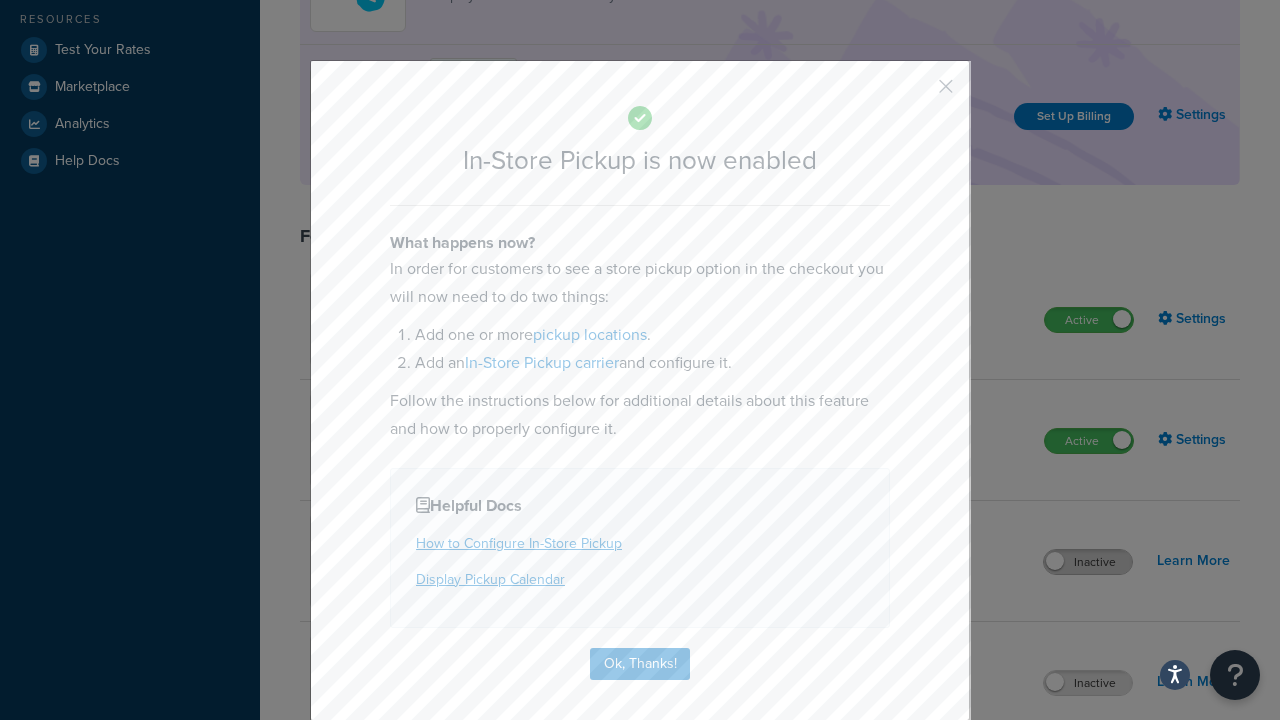 click at bounding box center (916, 93) 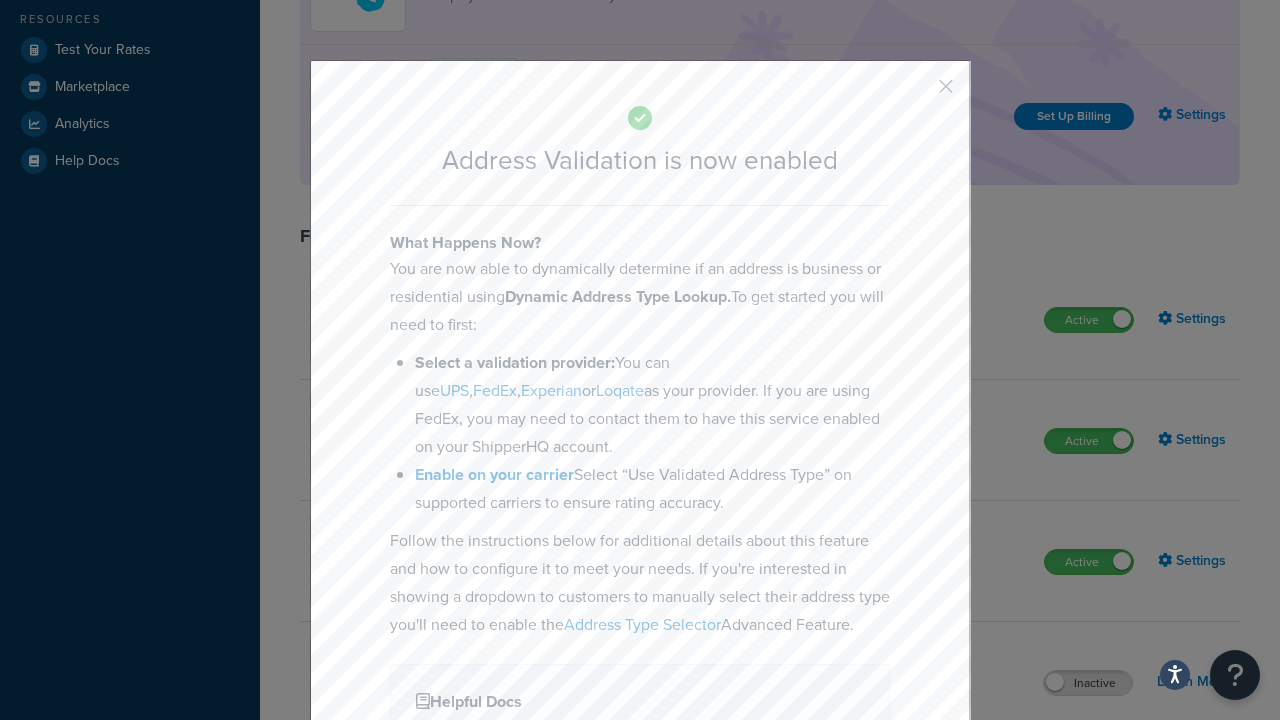 click at bounding box center (916, 93) 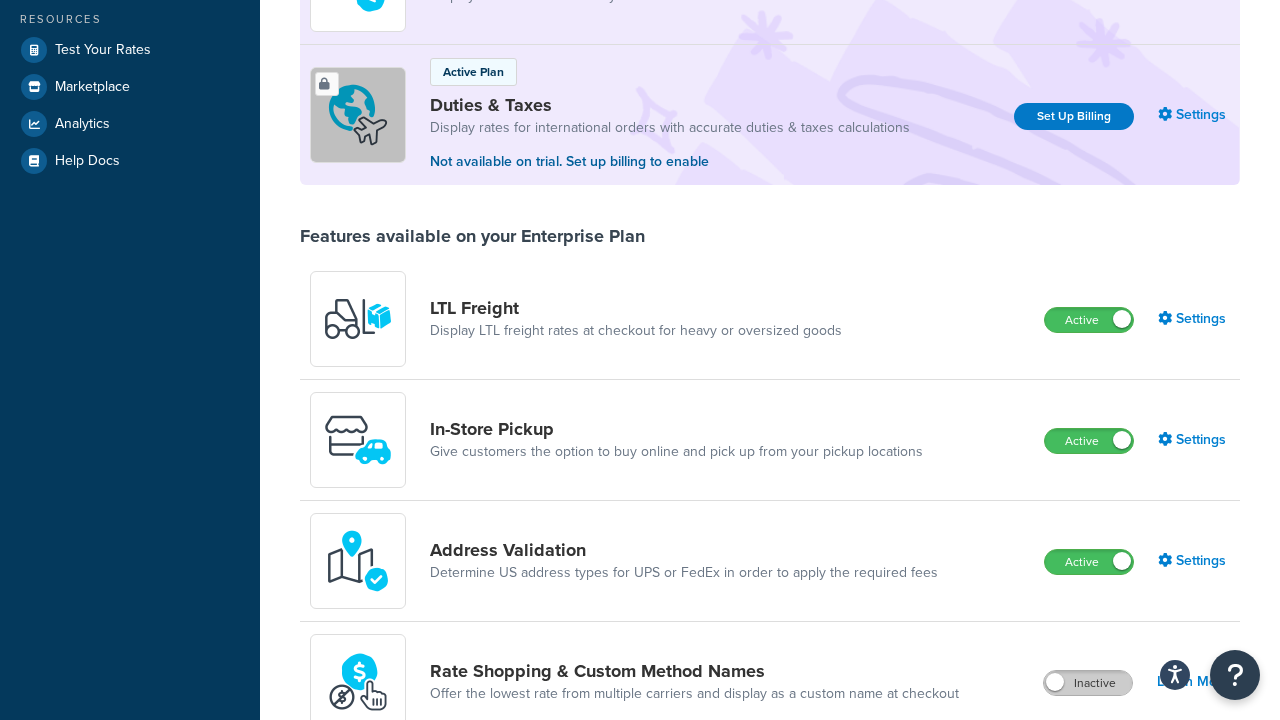 click on "Inactive" at bounding box center (1088, 683) 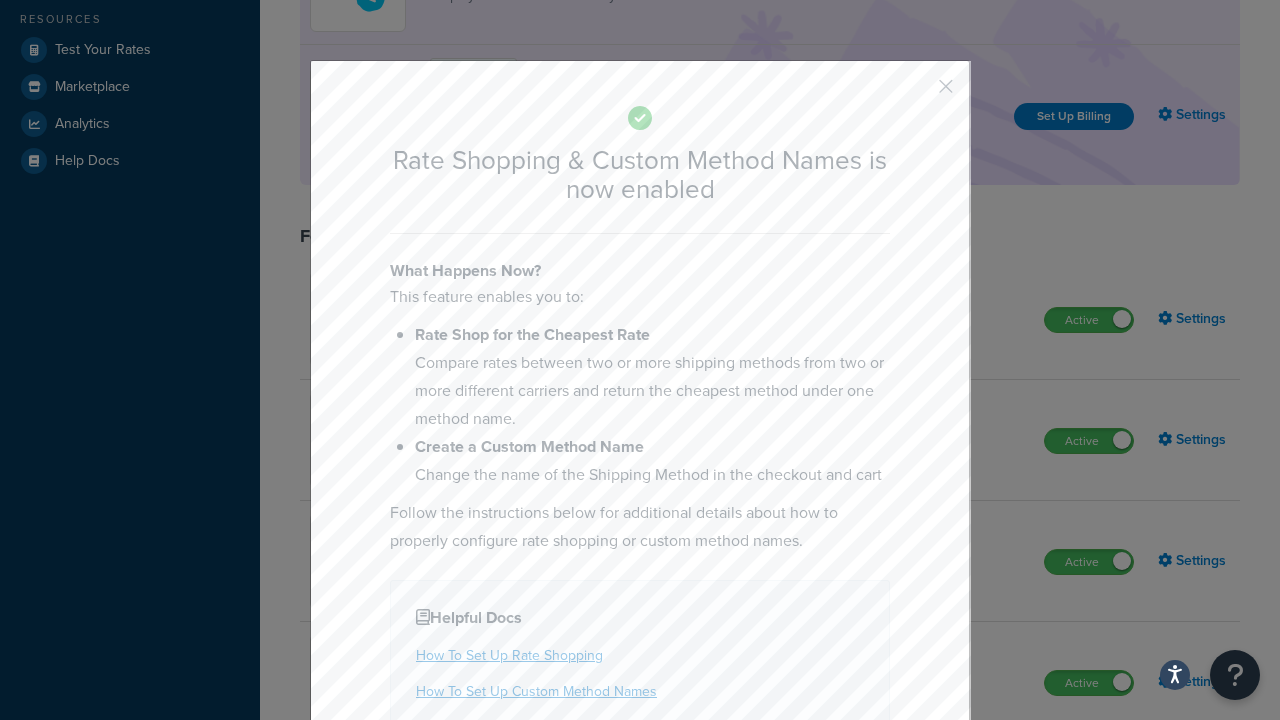 click at bounding box center (916, 93) 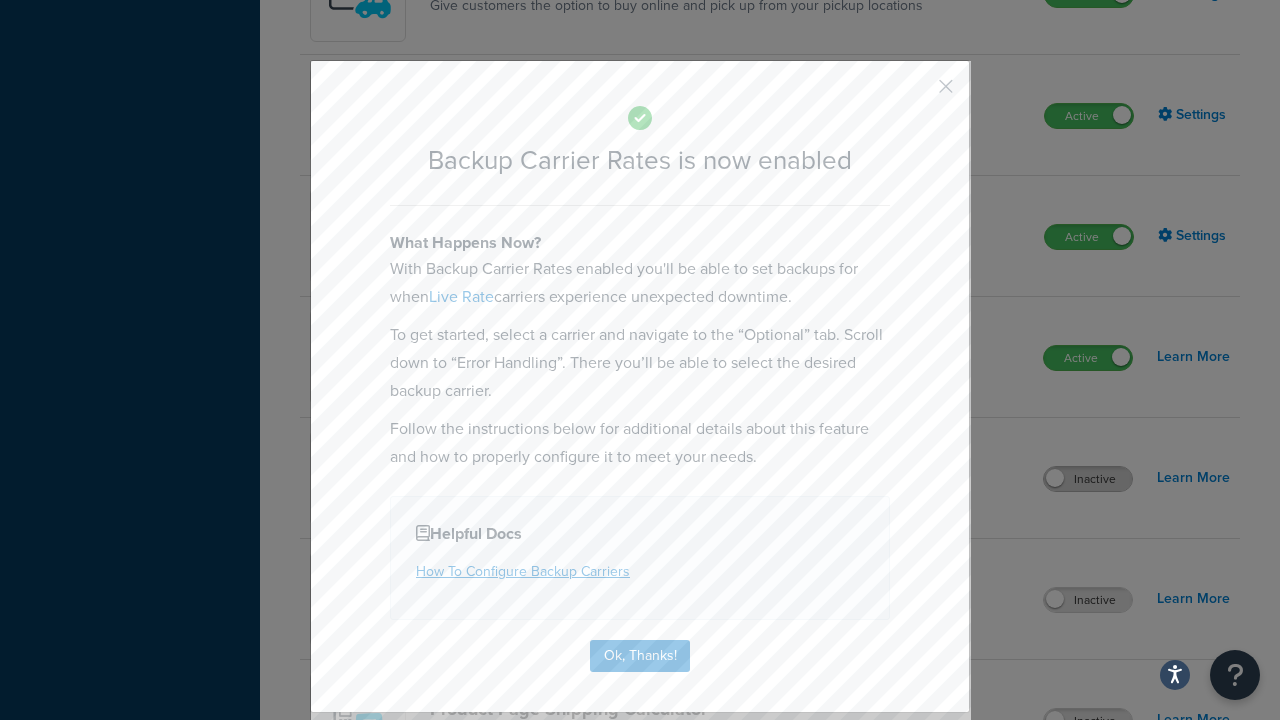 click at bounding box center [916, 93] 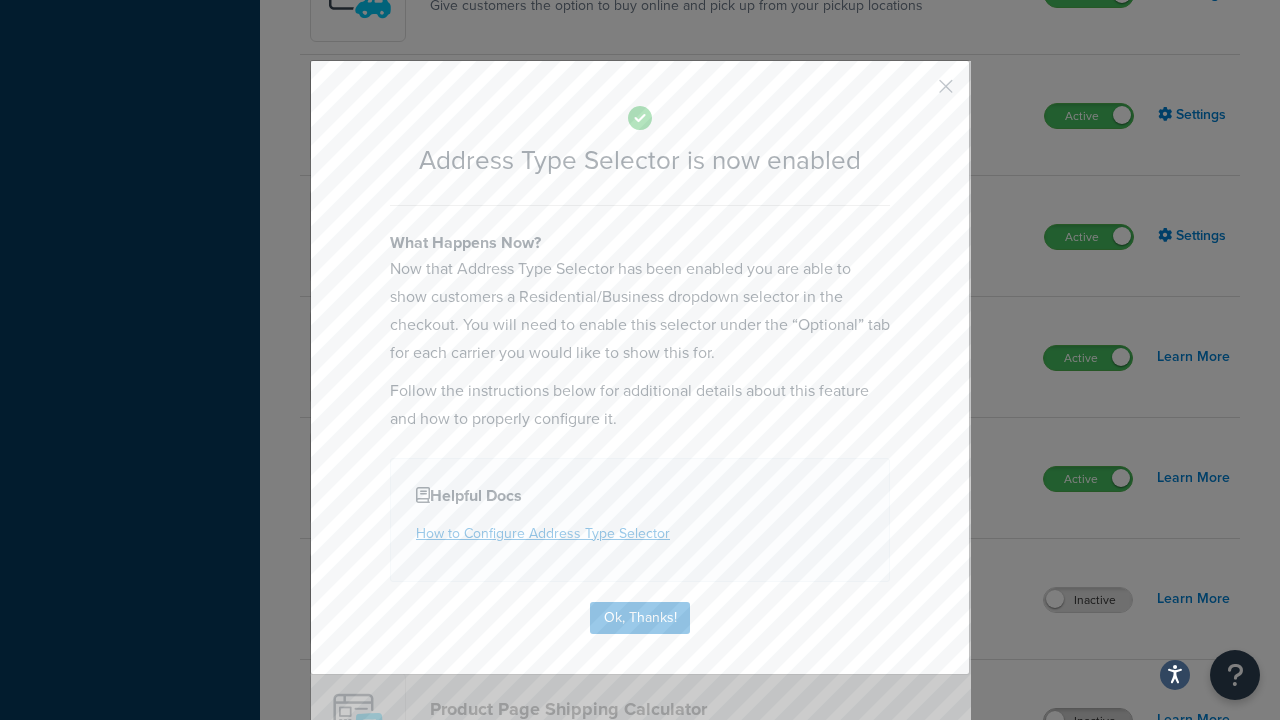 click at bounding box center (916, 93) 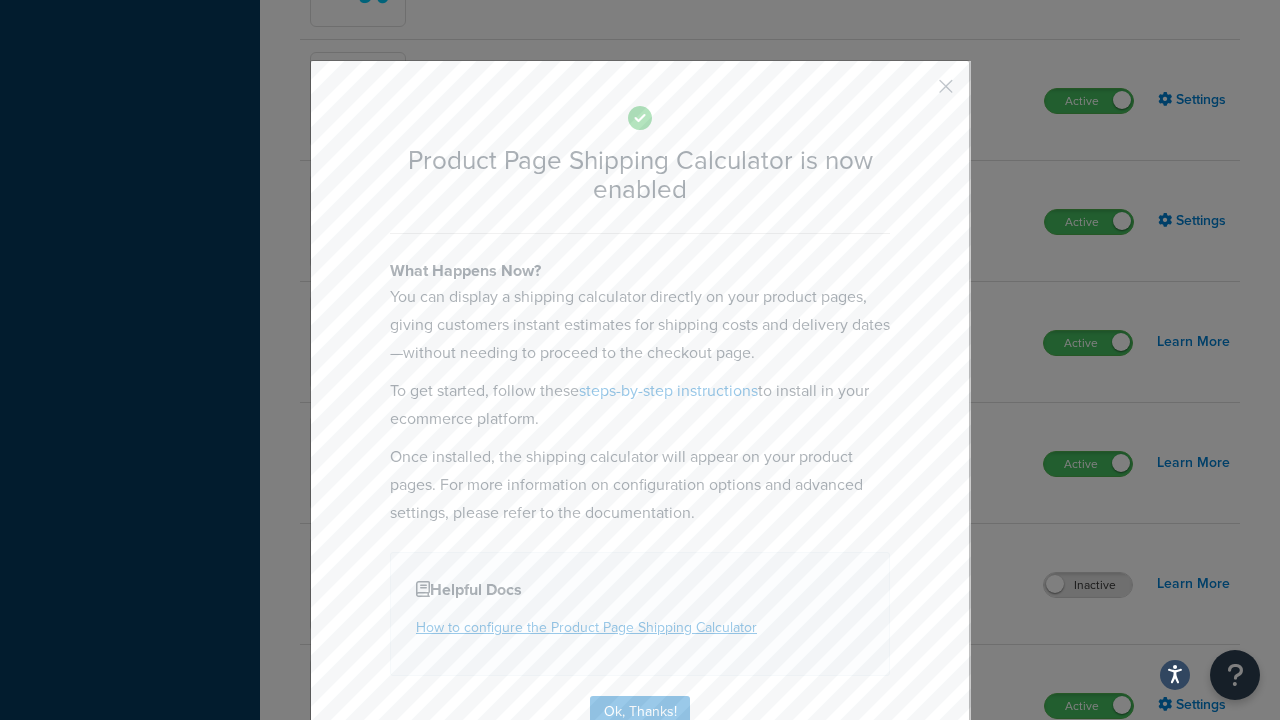 click at bounding box center (916, 93) 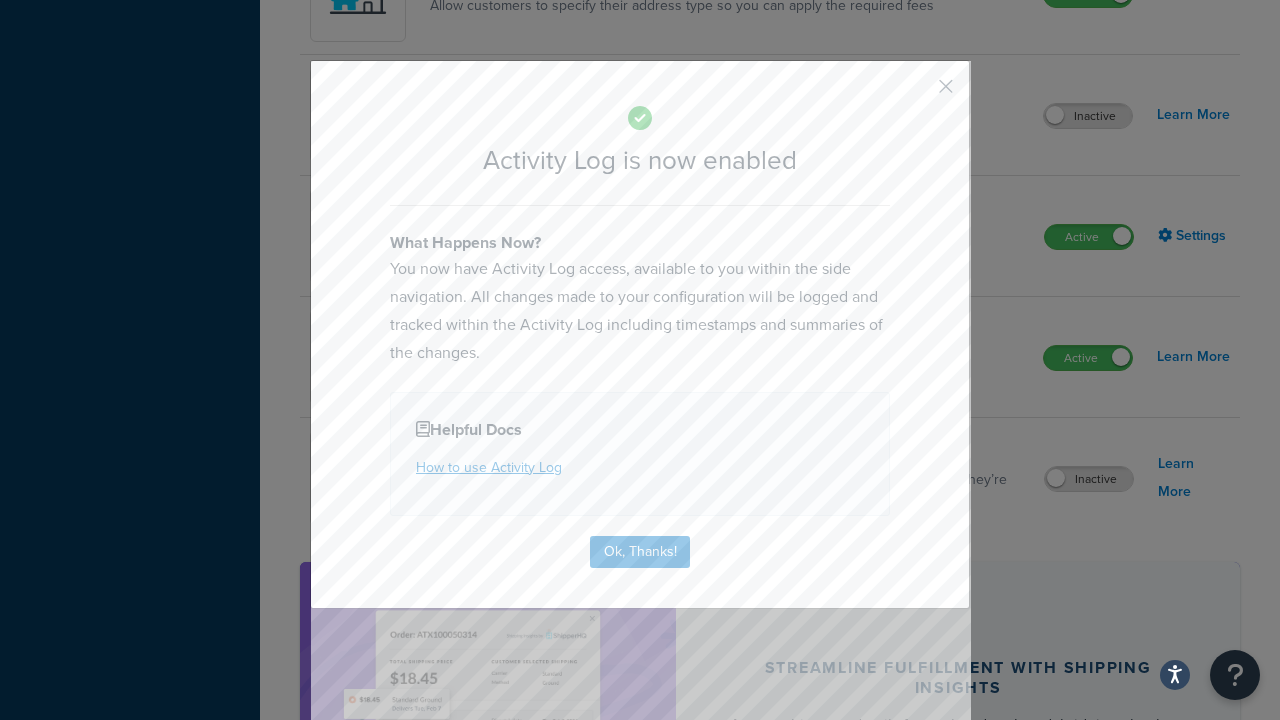 click at bounding box center (916, 93) 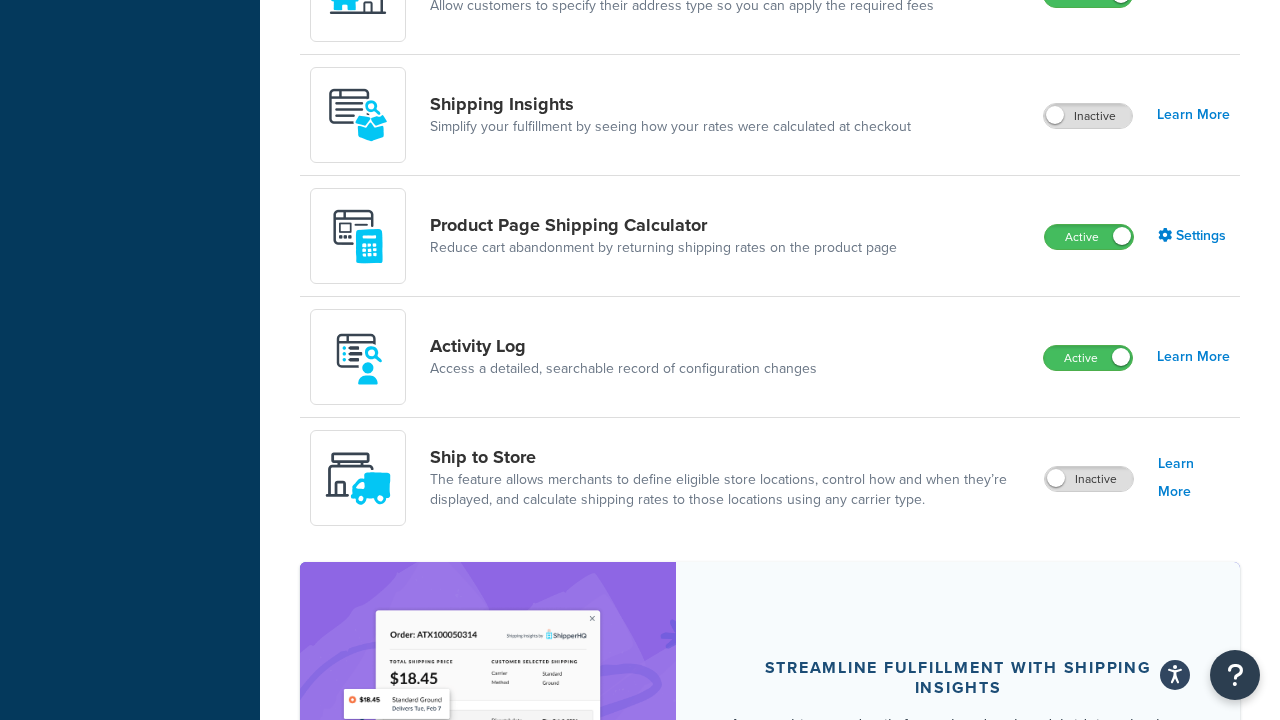 click on "Inactive" at bounding box center (1089, 479) 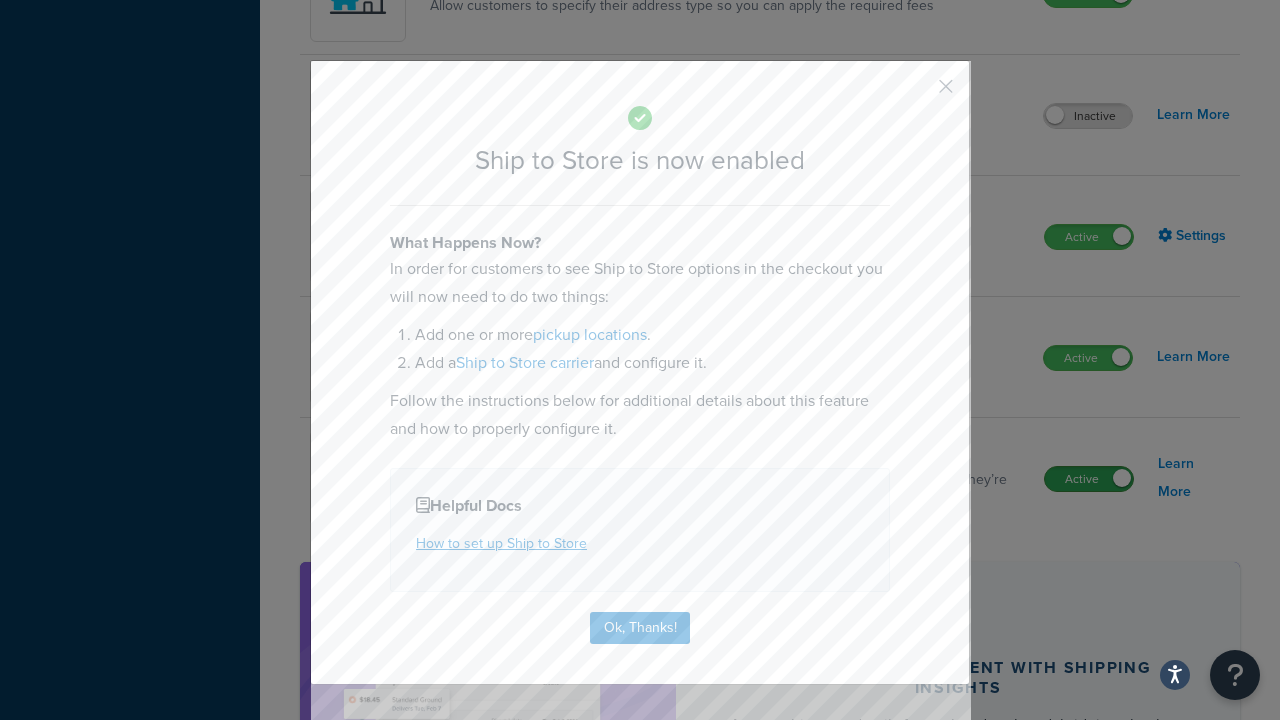 click at bounding box center [916, 93] 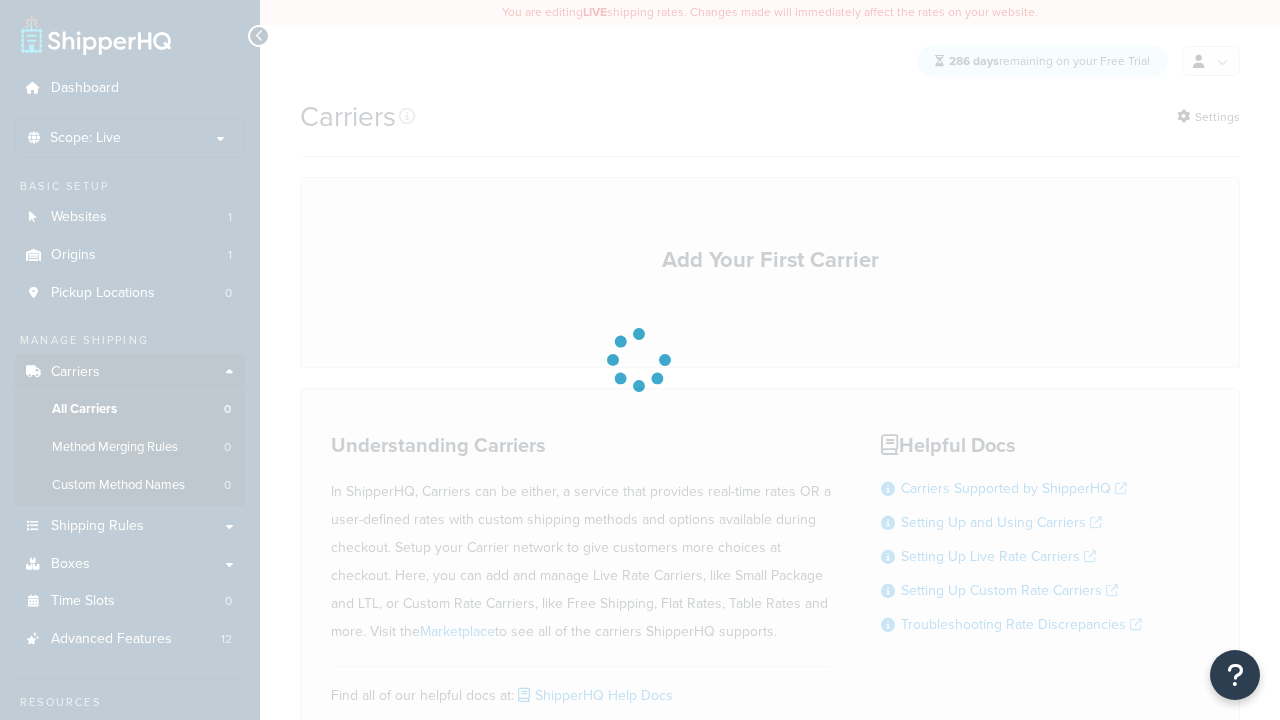 scroll, scrollTop: 77, scrollLeft: 0, axis: vertical 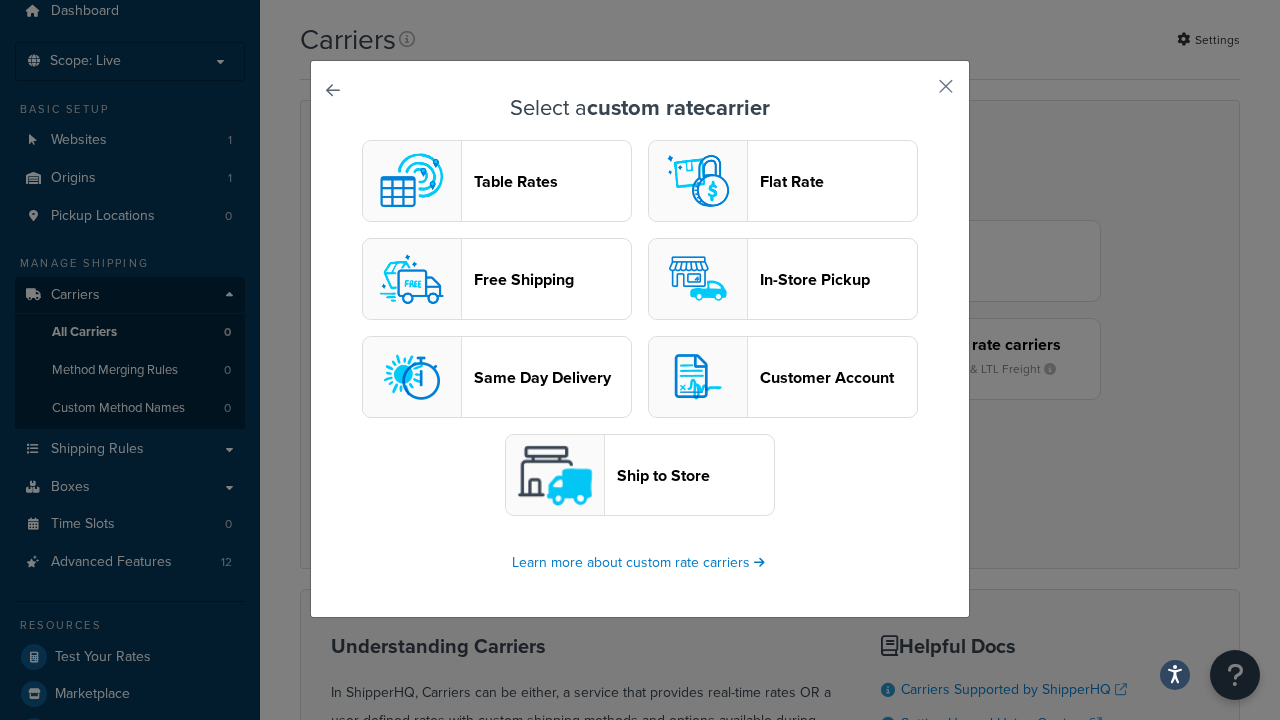 click on "In-Store Pickup" at bounding box center (838, 279) 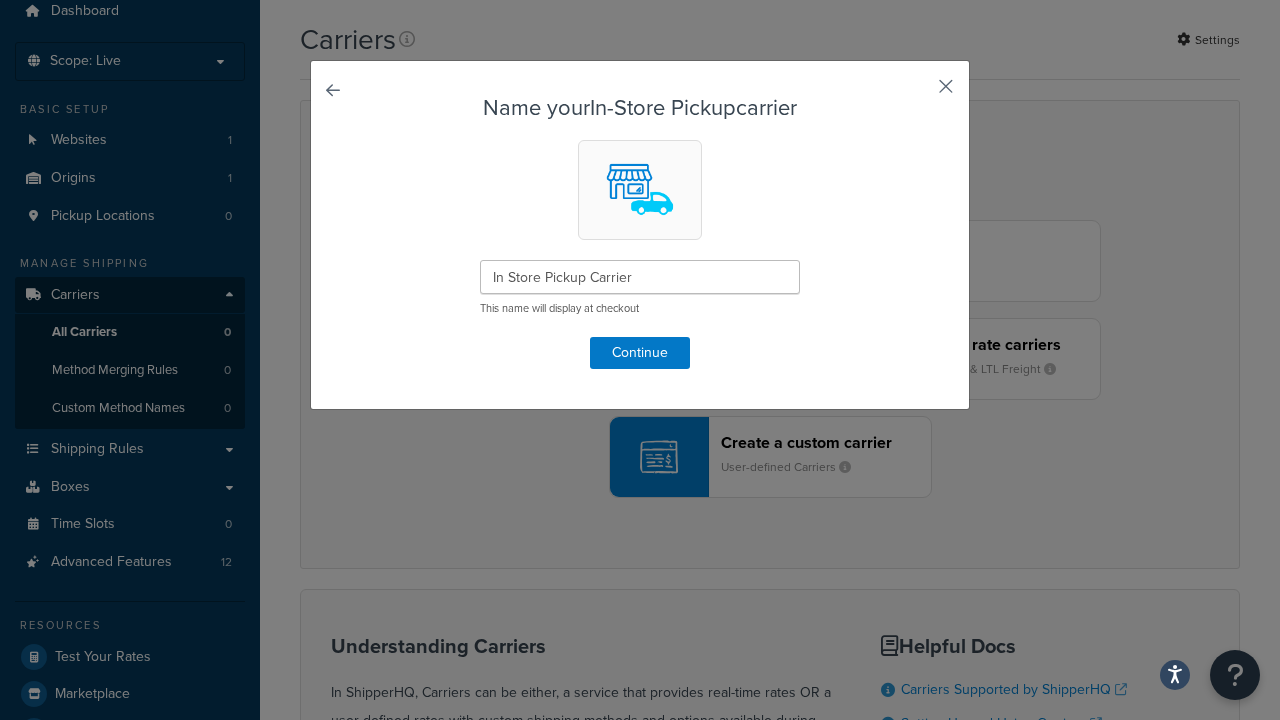 click at bounding box center (916, 93) 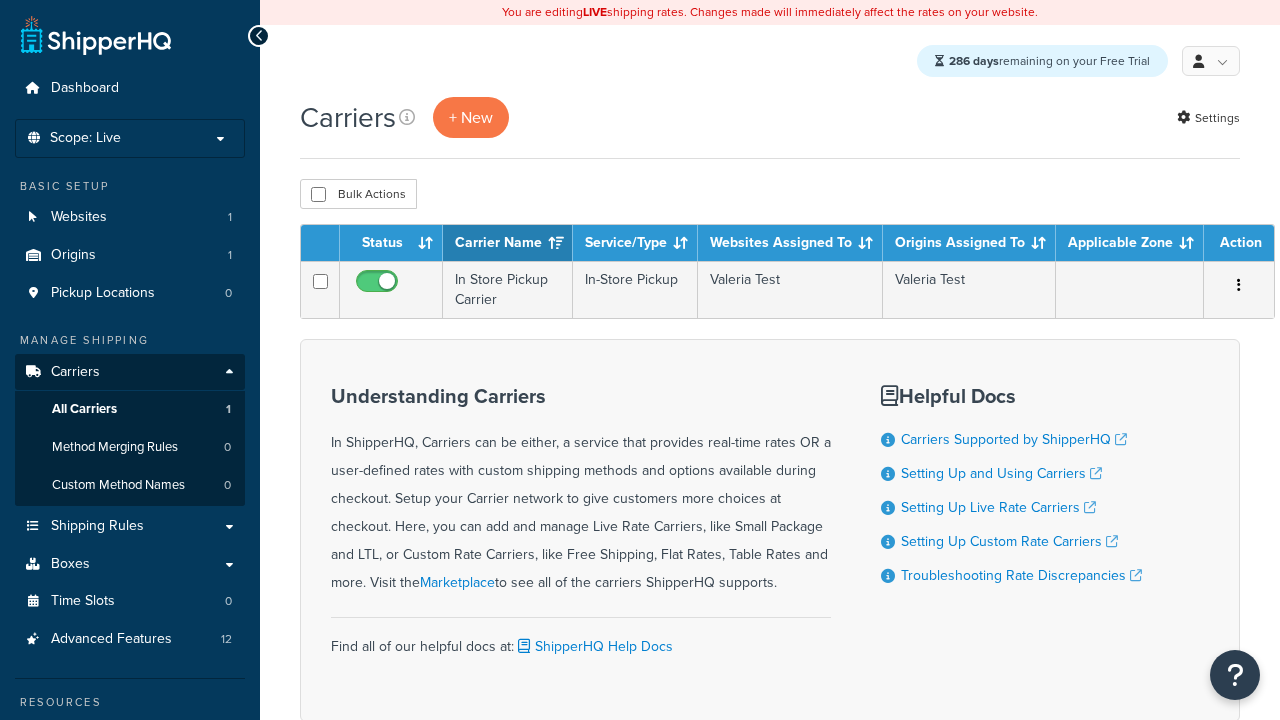 scroll, scrollTop: 0, scrollLeft: 0, axis: both 